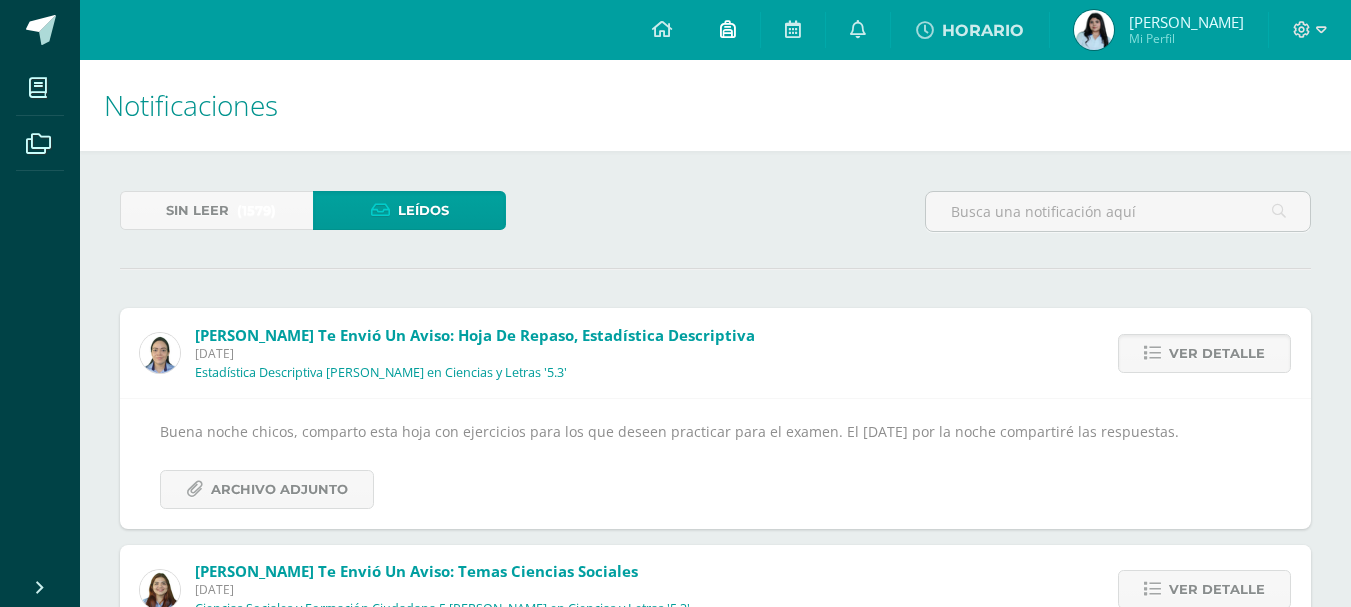 scroll, scrollTop: 0, scrollLeft: 0, axis: both 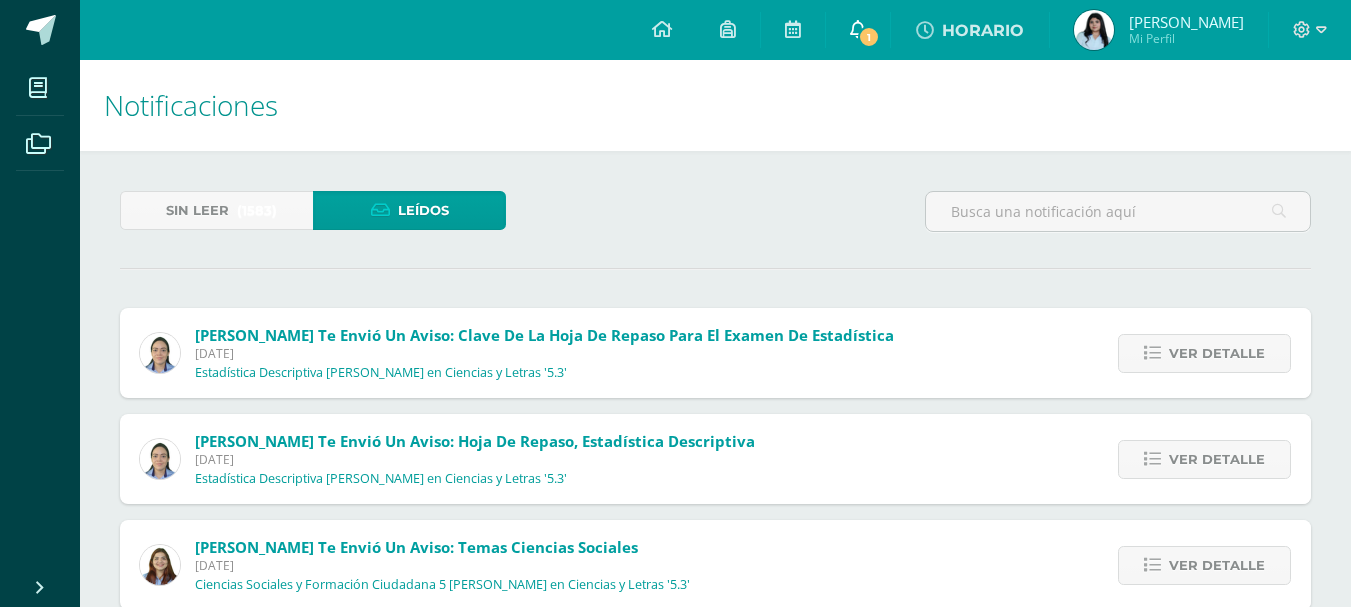 click on "1" at bounding box center (869, 37) 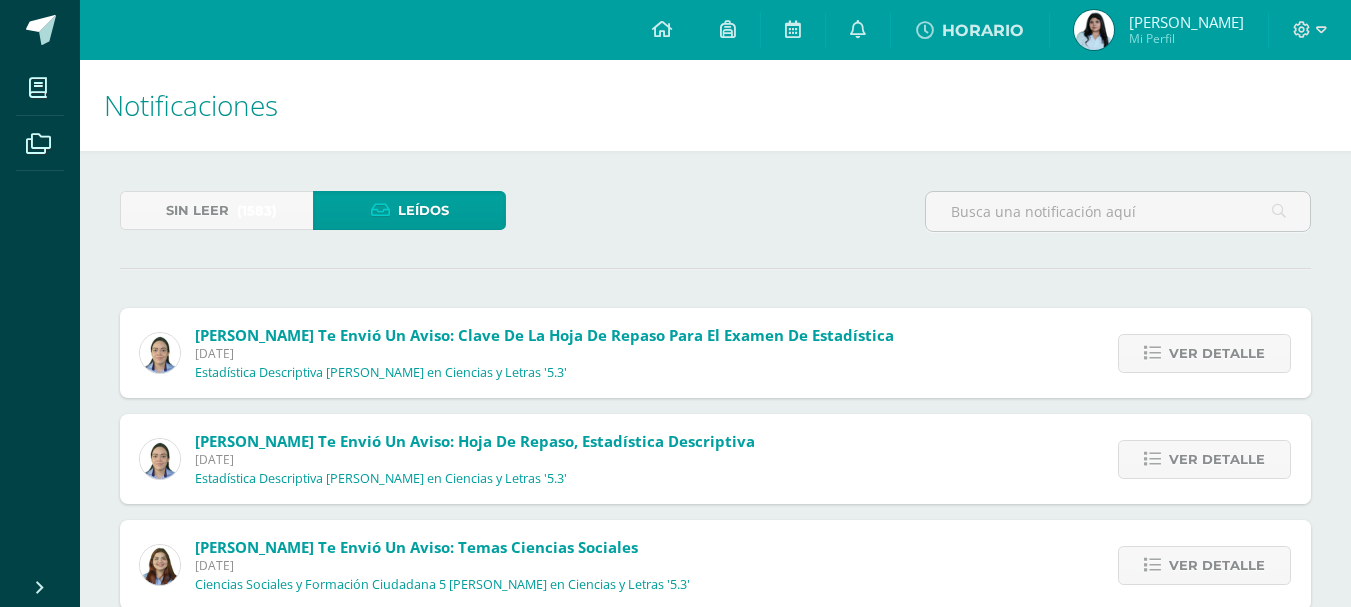 click at bounding box center (1094, 30) 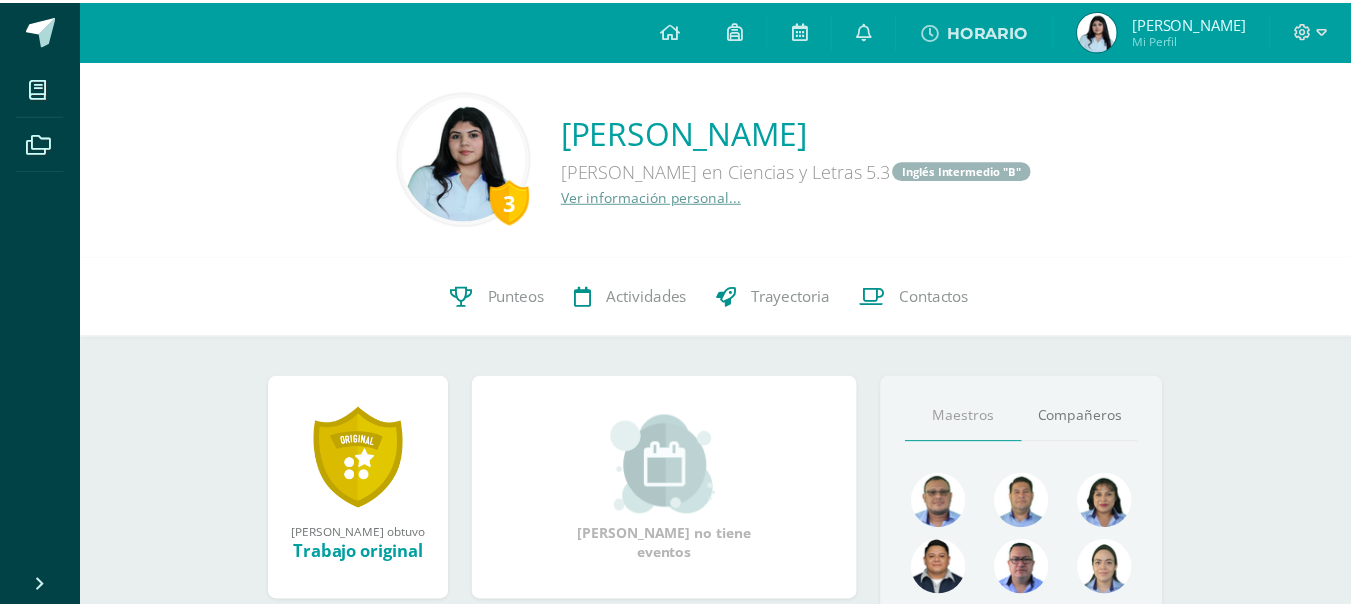 scroll, scrollTop: 0, scrollLeft: 0, axis: both 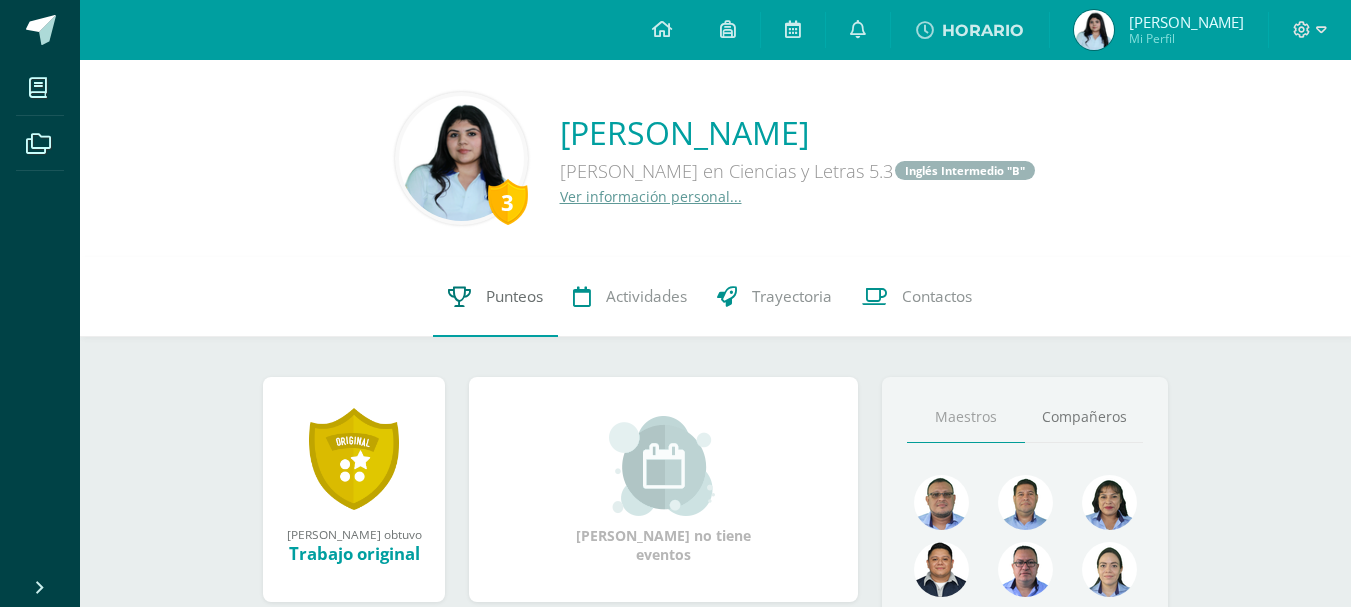 click on "Punteos" at bounding box center [514, 296] 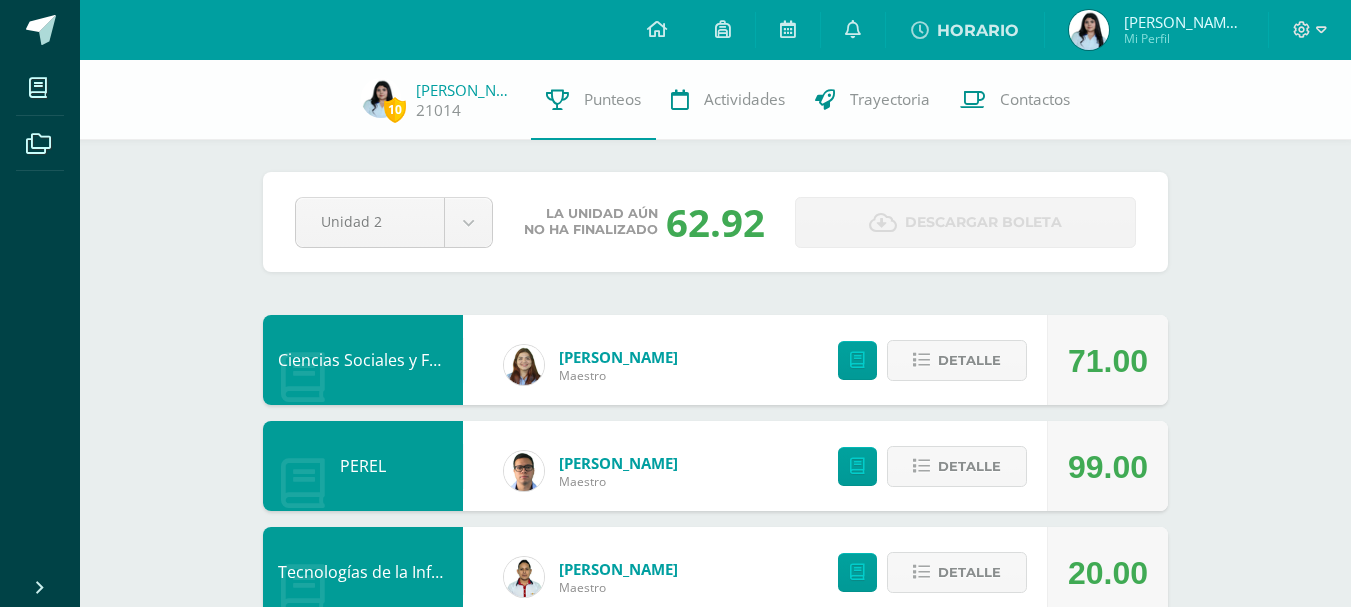 scroll, scrollTop: 0, scrollLeft: 0, axis: both 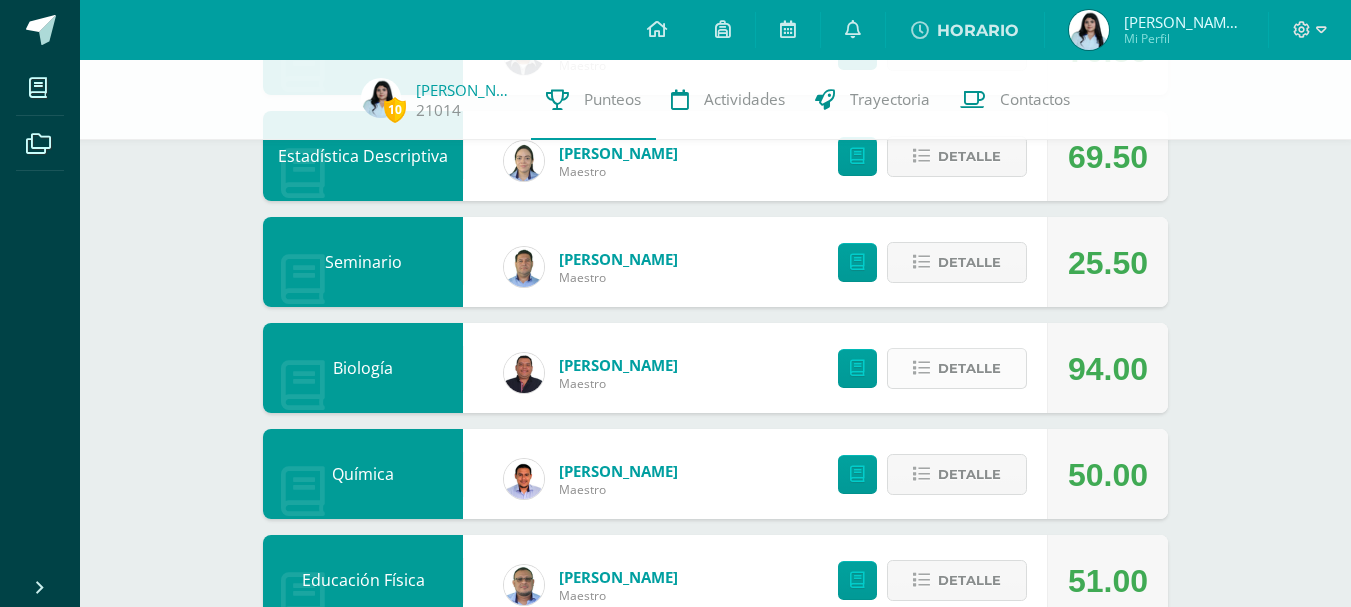 click on "Detalle" at bounding box center (957, 368) 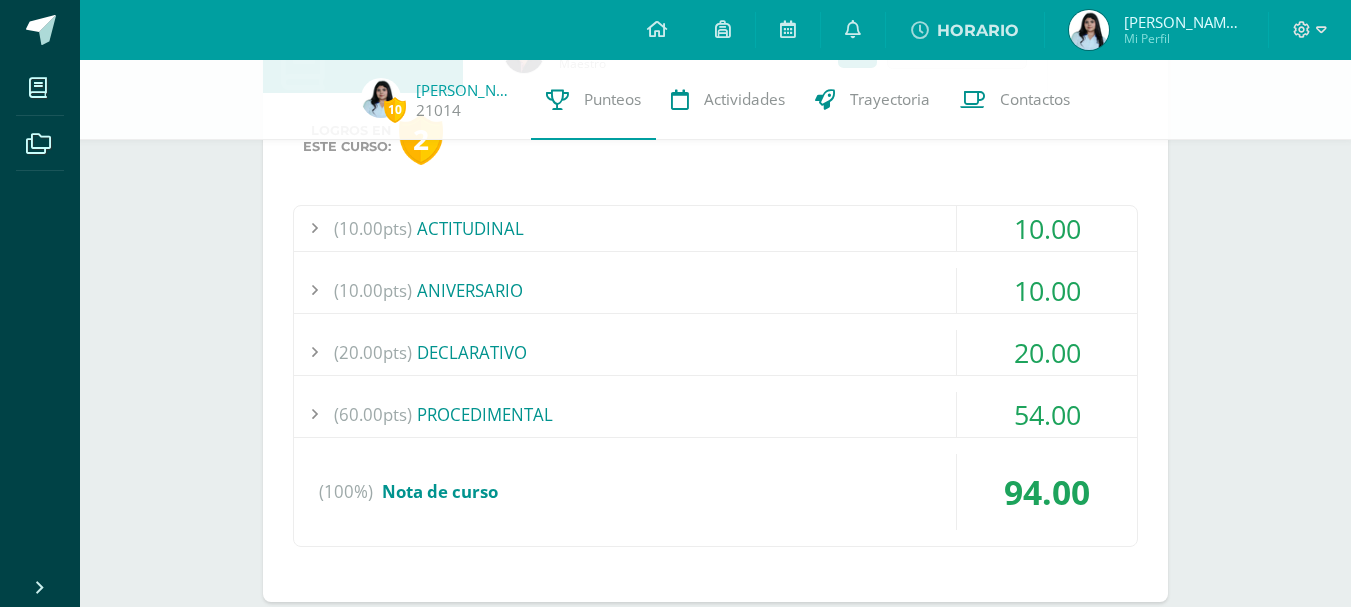 scroll, scrollTop: 1187, scrollLeft: 0, axis: vertical 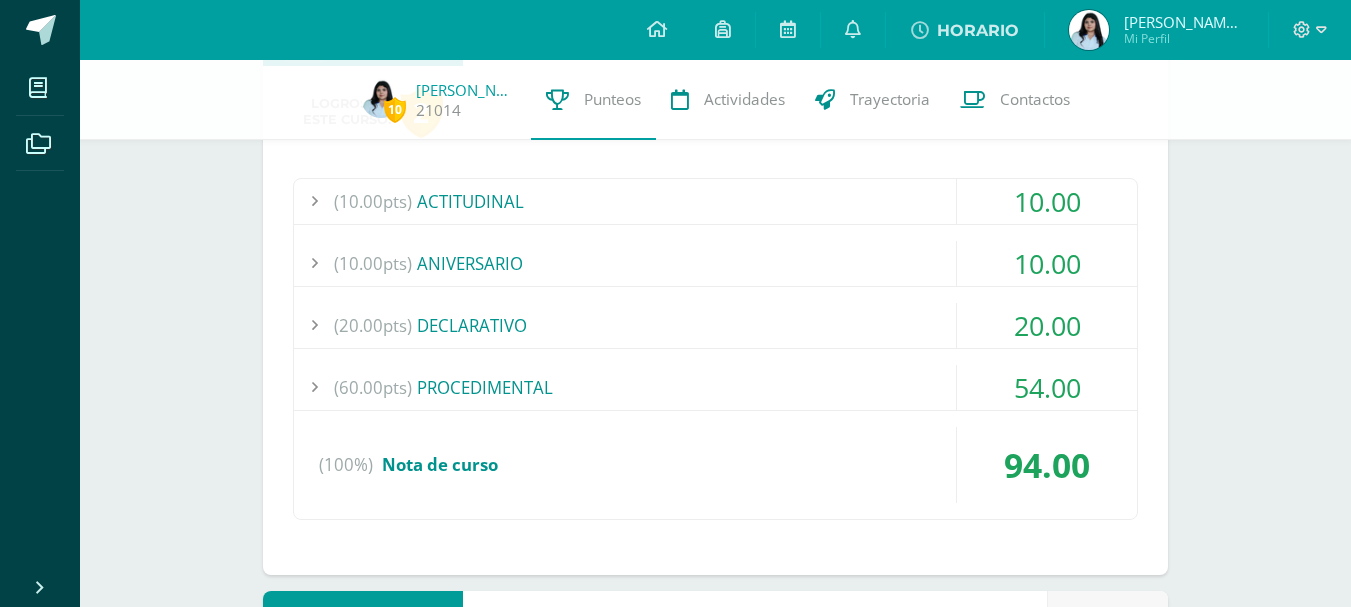 click on "(60.00pts)
PROCEDIMENTAL" at bounding box center [715, 387] 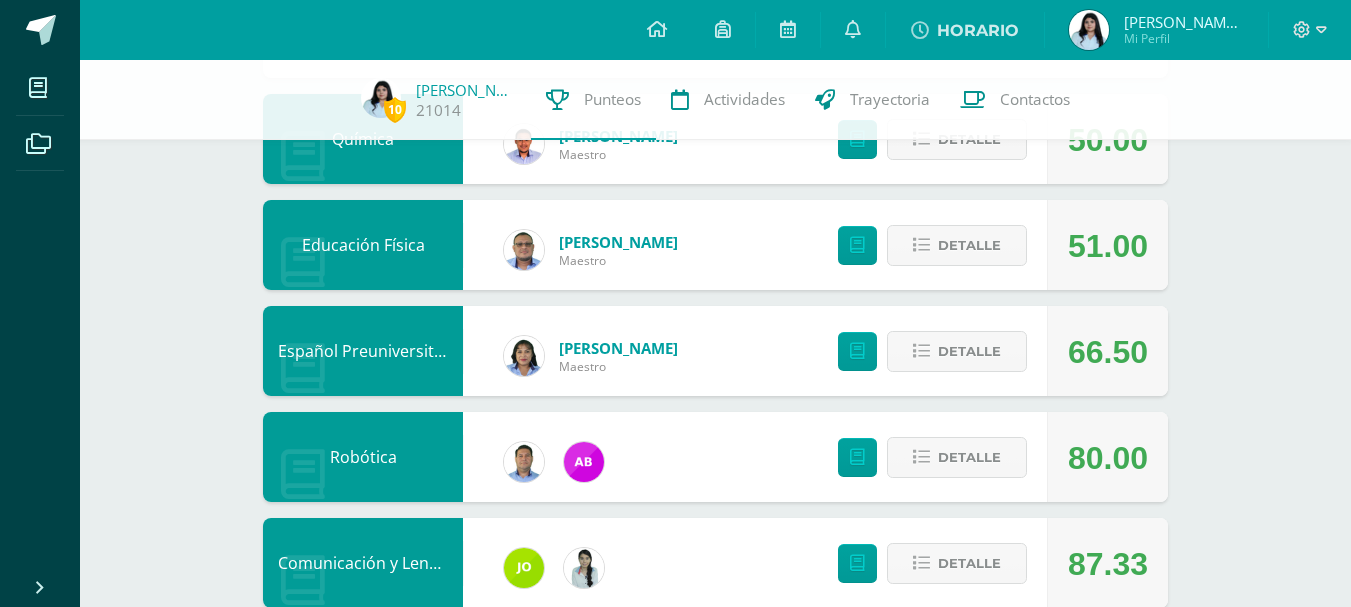 scroll, scrollTop: 2059, scrollLeft: 0, axis: vertical 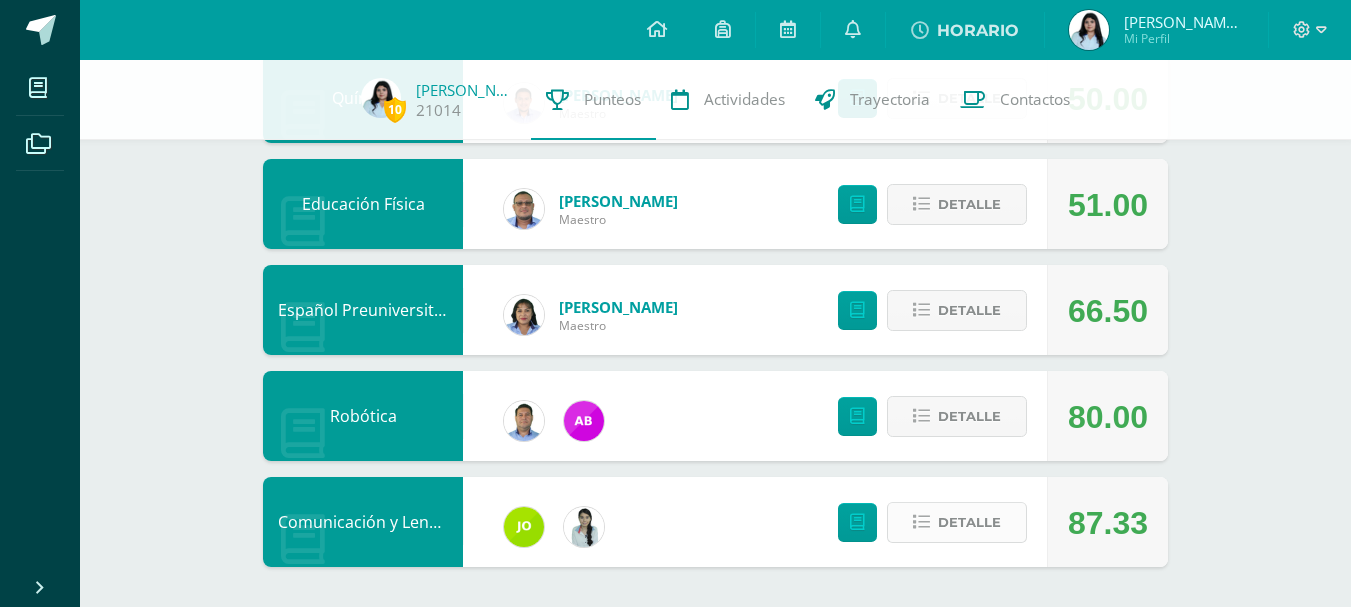 click on "Detalle" at bounding box center [957, 522] 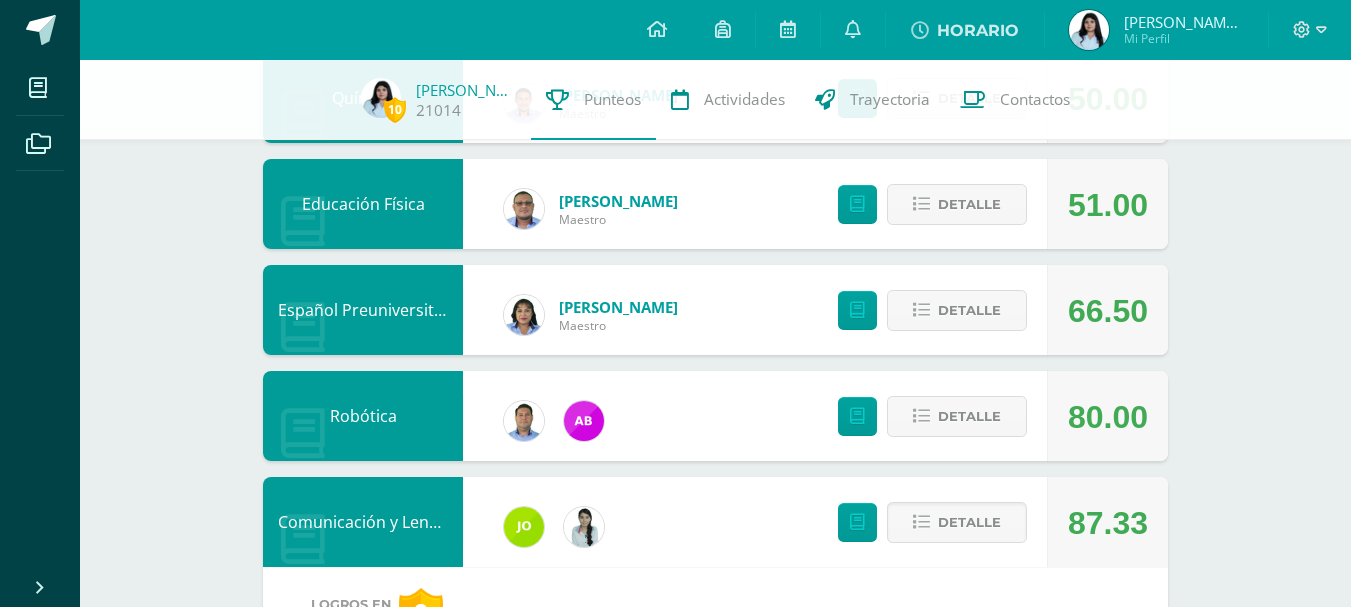 scroll, scrollTop: 2568, scrollLeft: 0, axis: vertical 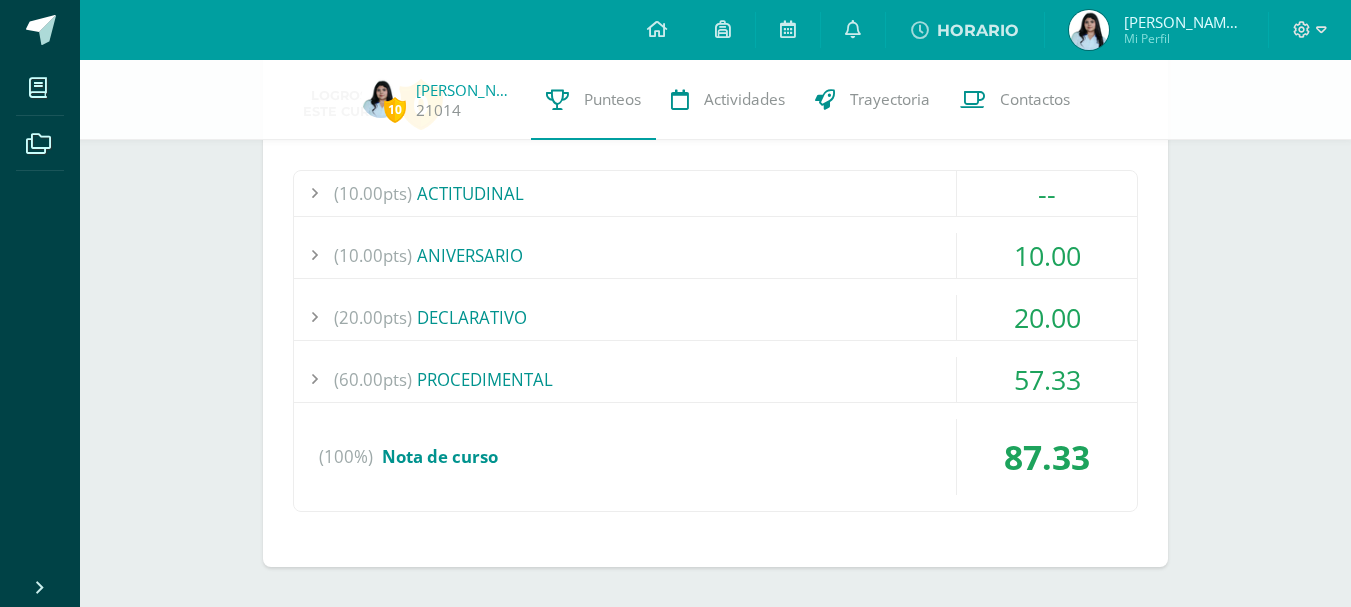 click on "(60.00pts)
PROCEDIMENTAL" at bounding box center (715, 379) 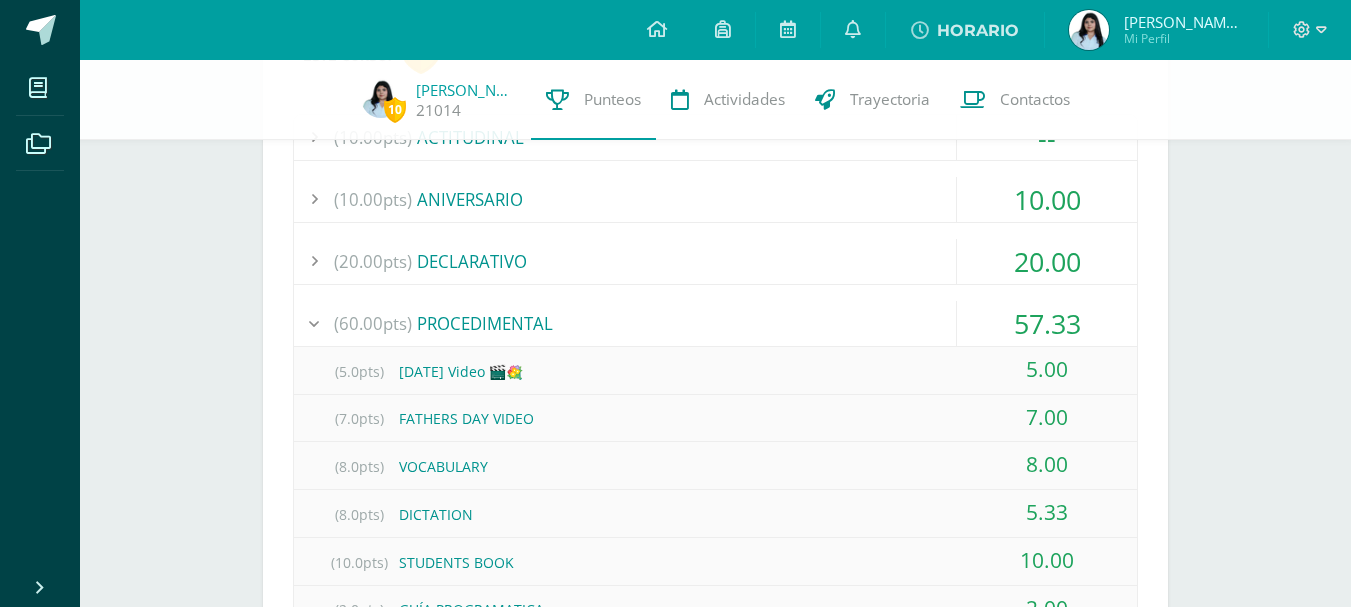 scroll, scrollTop: 2233, scrollLeft: 0, axis: vertical 